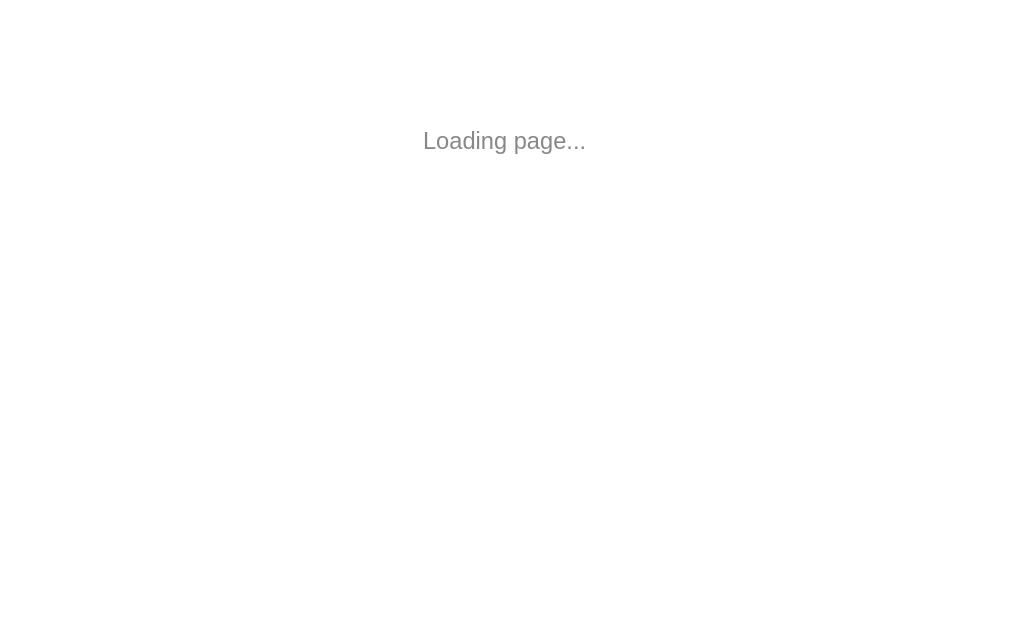 scroll, scrollTop: 0, scrollLeft: 0, axis: both 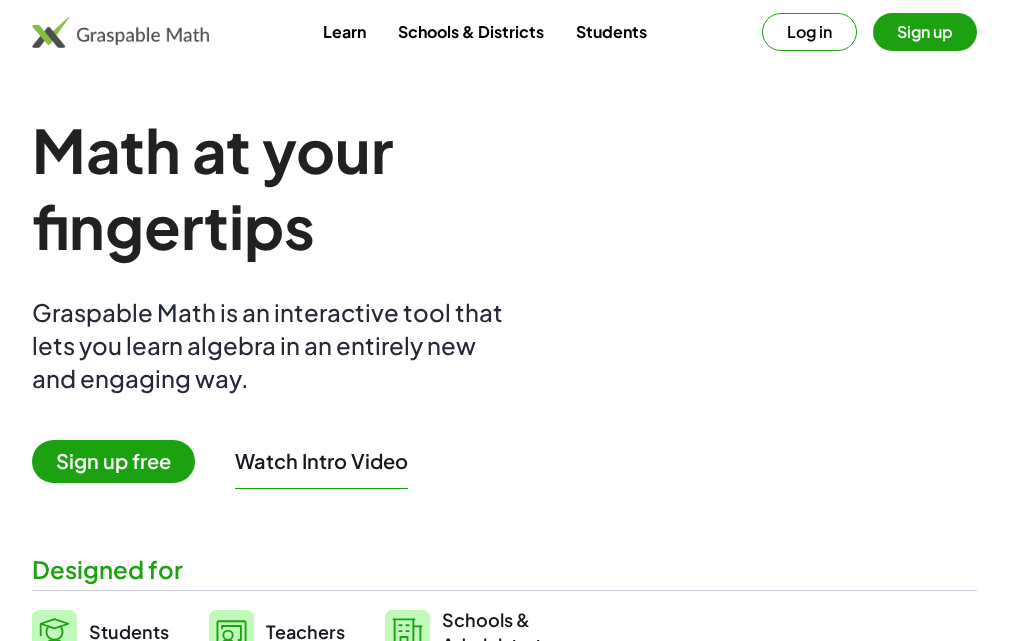 click on "Log in" at bounding box center (809, 32) 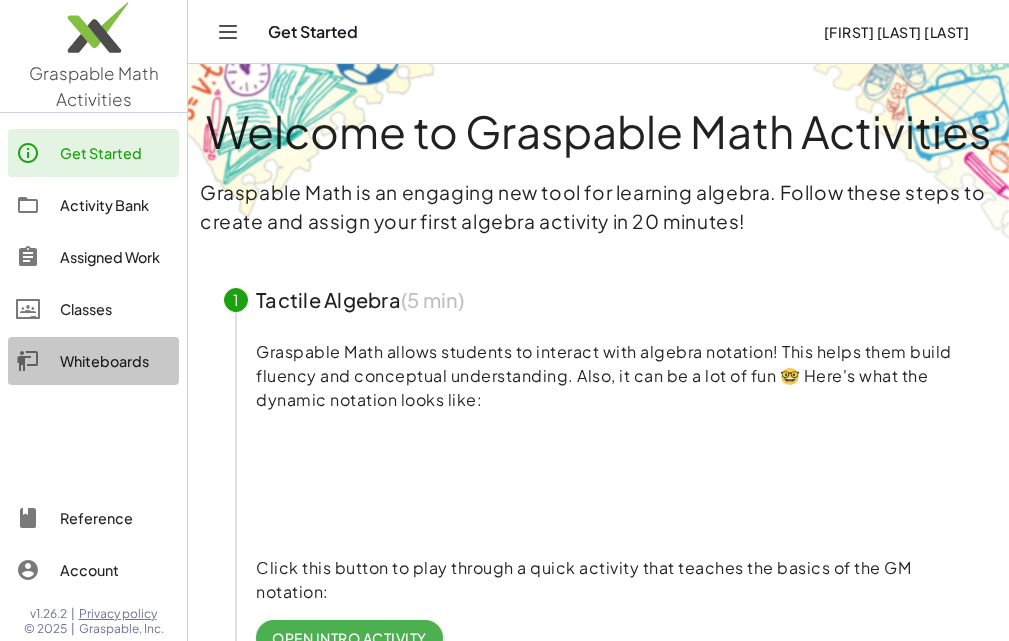 click on "Whiteboards" 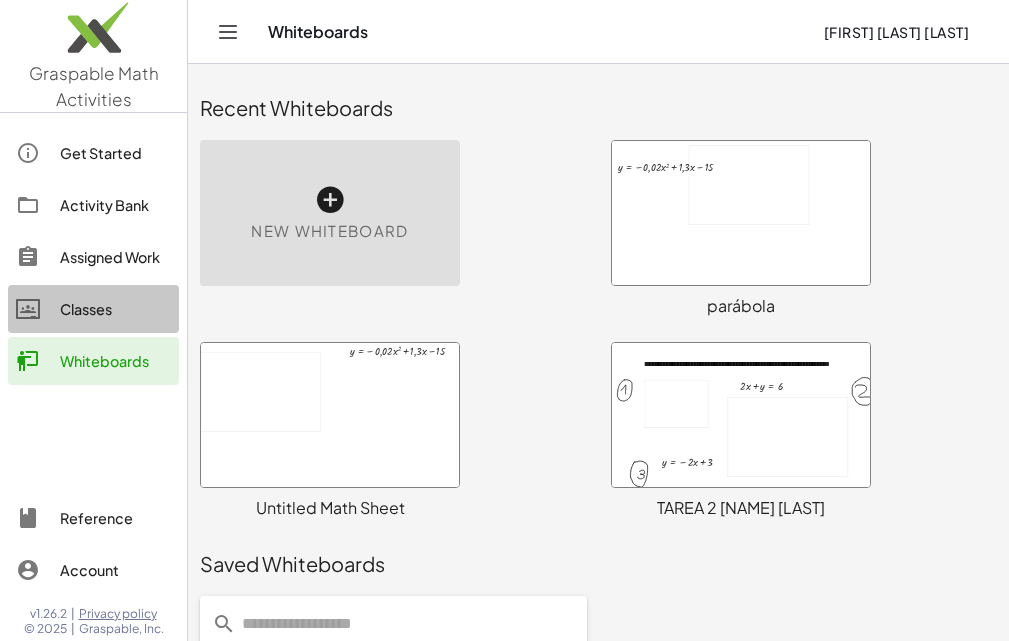 click on "Classes" 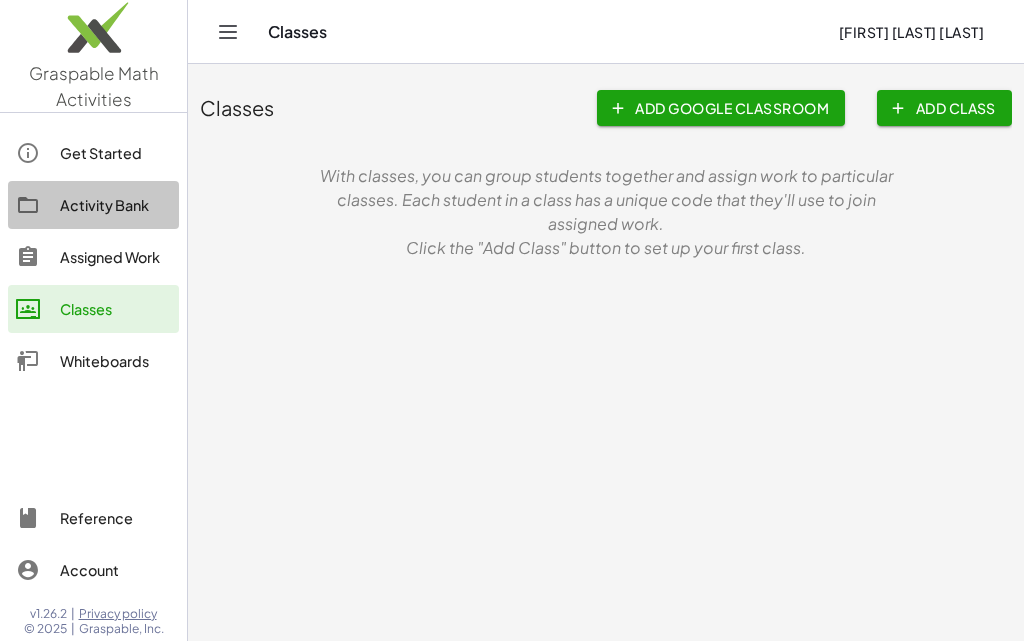 click on "Activity Bank" 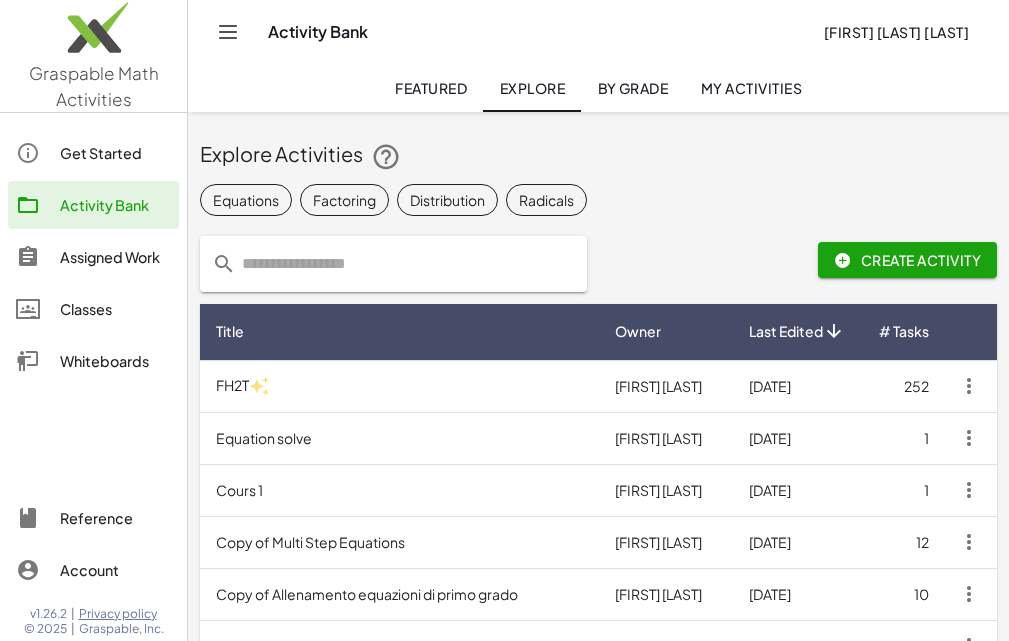 click 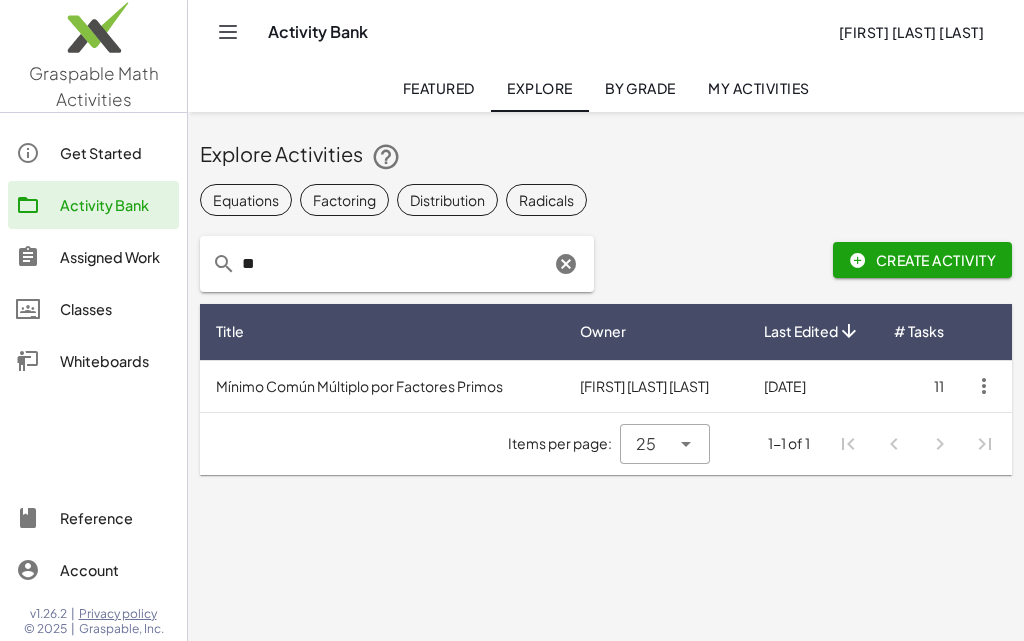 type on "*" 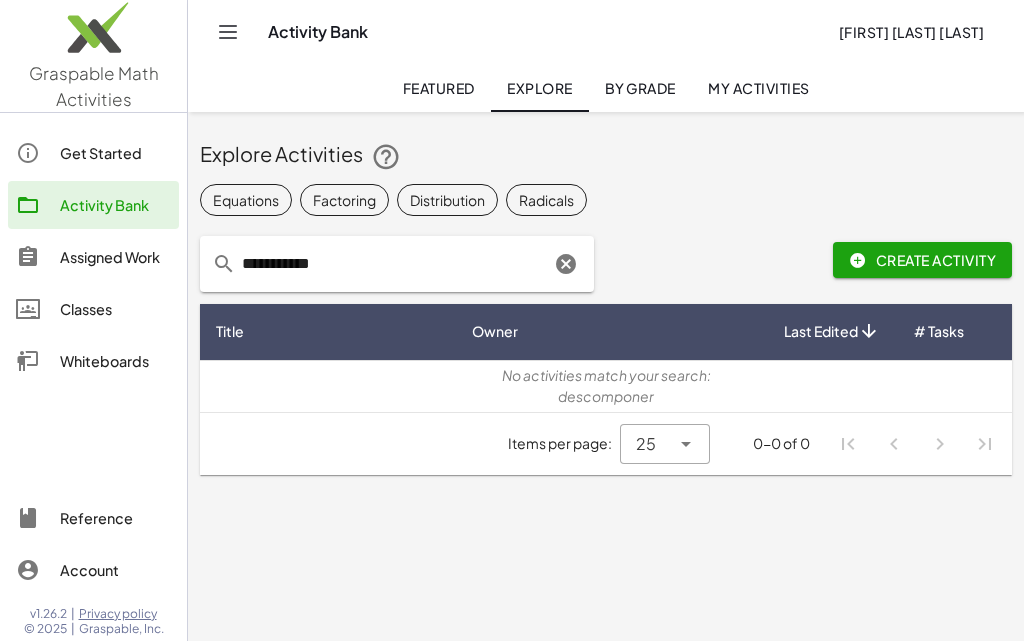 click on "**********" 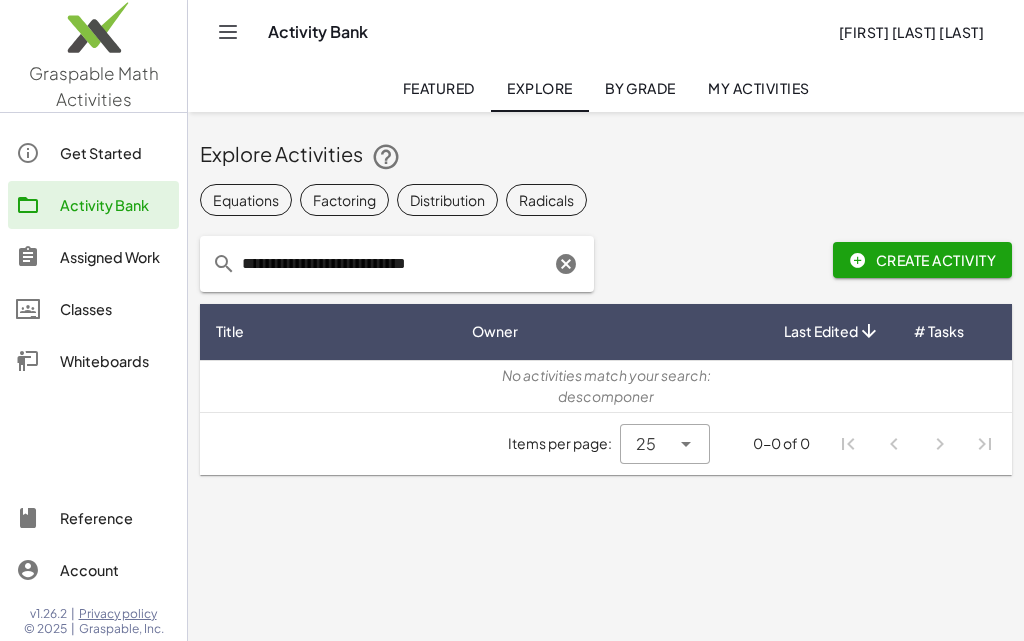 type on "**********" 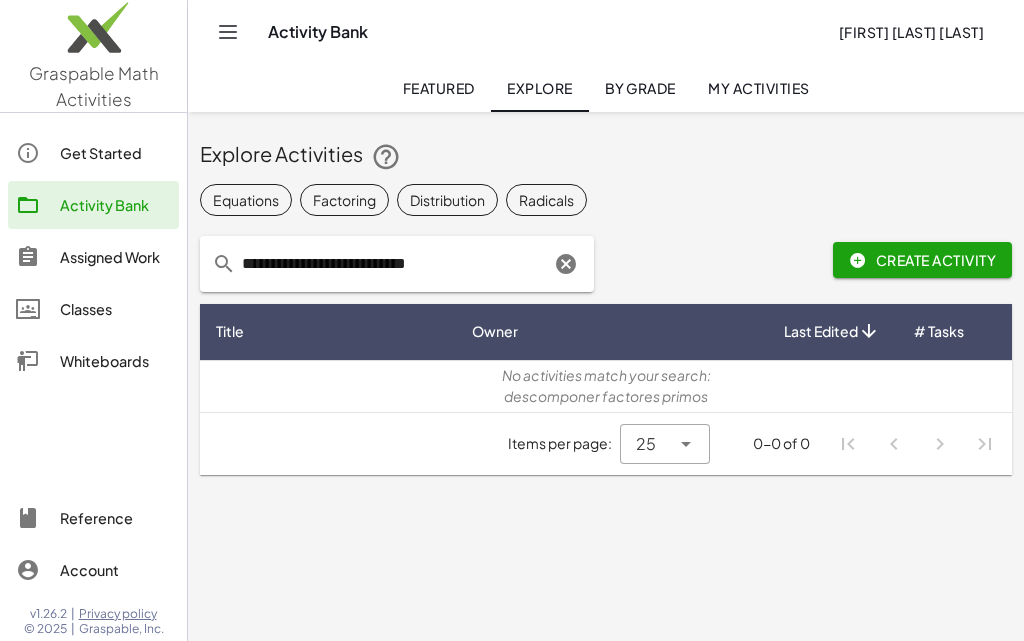 click on "Whiteboards" 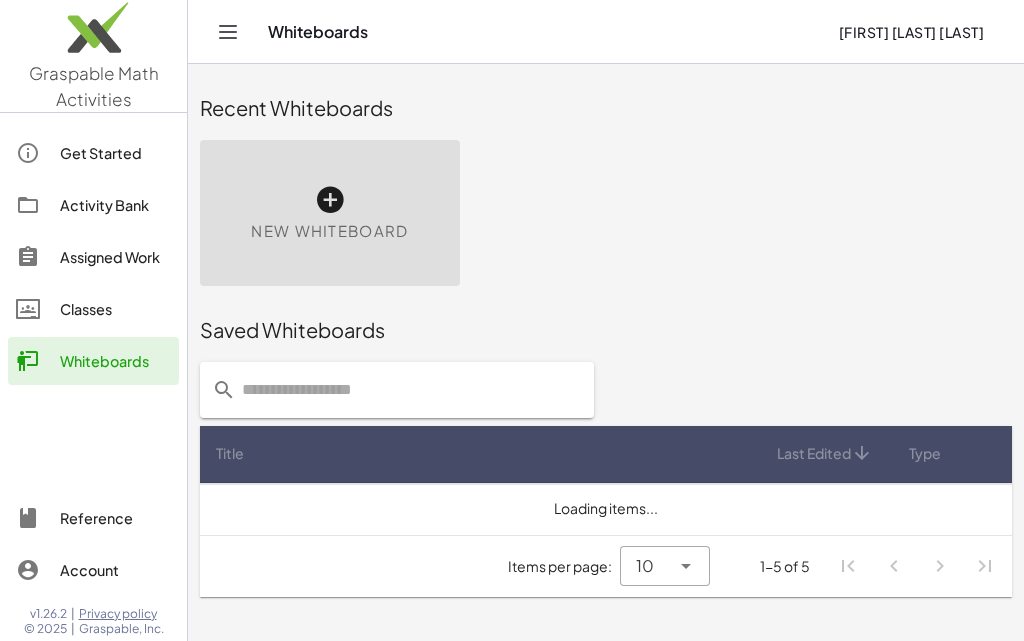 click at bounding box center [330, 200] 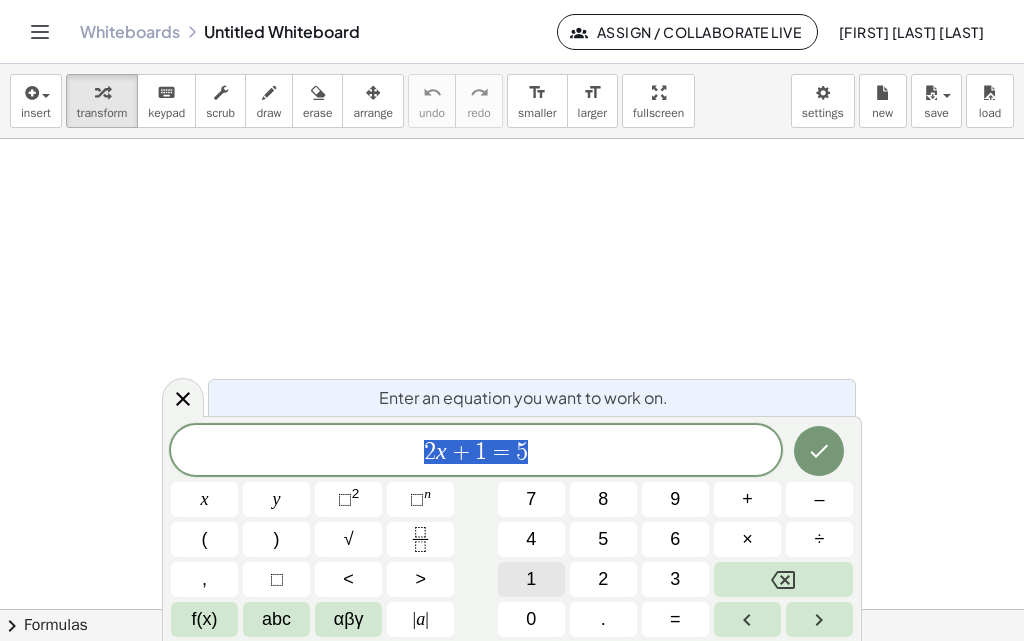 click on "1" at bounding box center [531, 579] 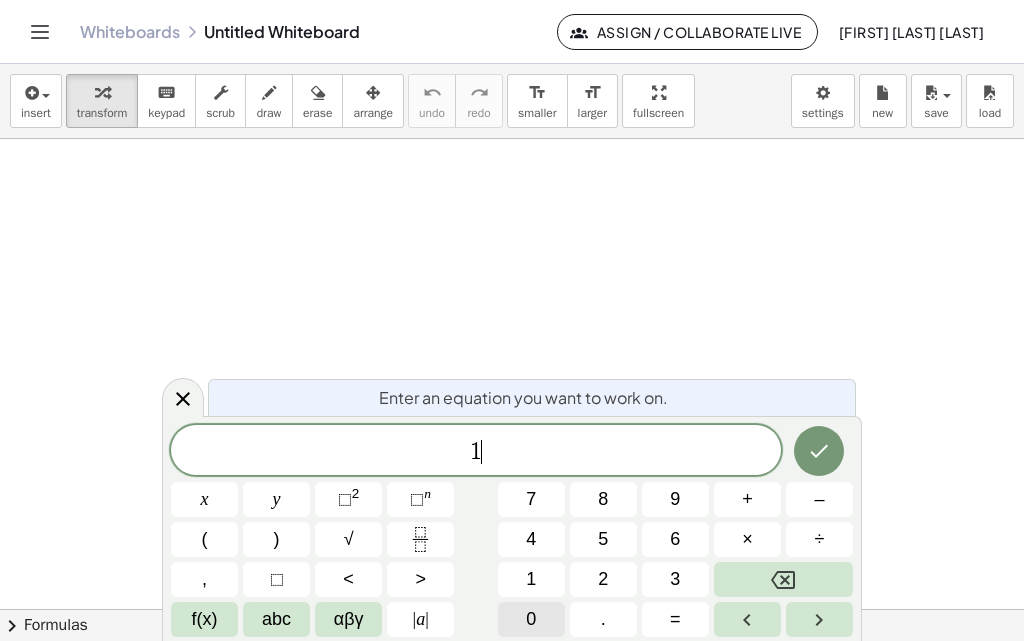click on "0" at bounding box center (531, 619) 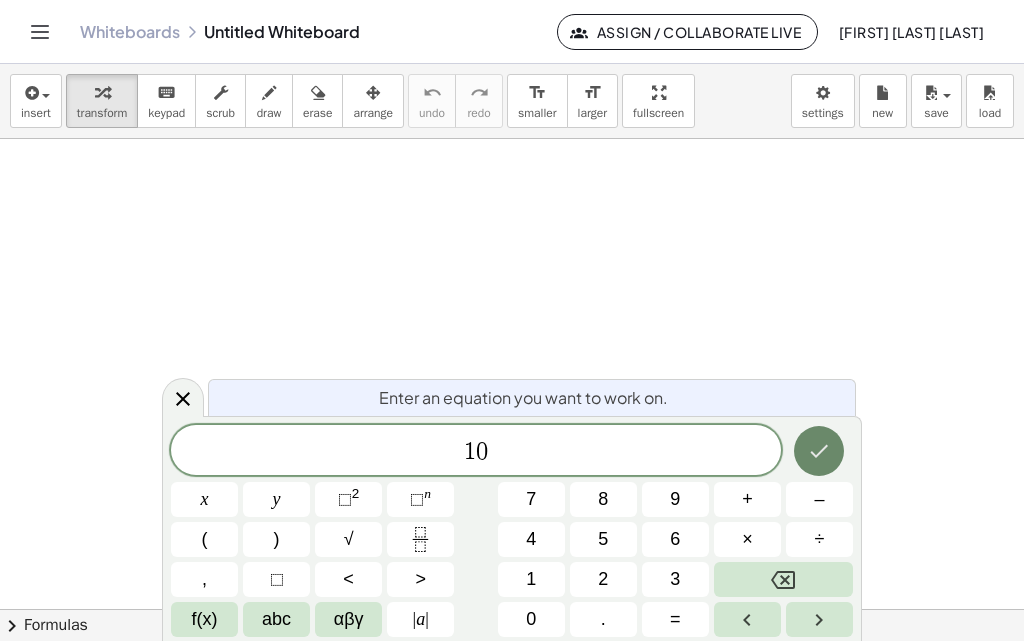 click 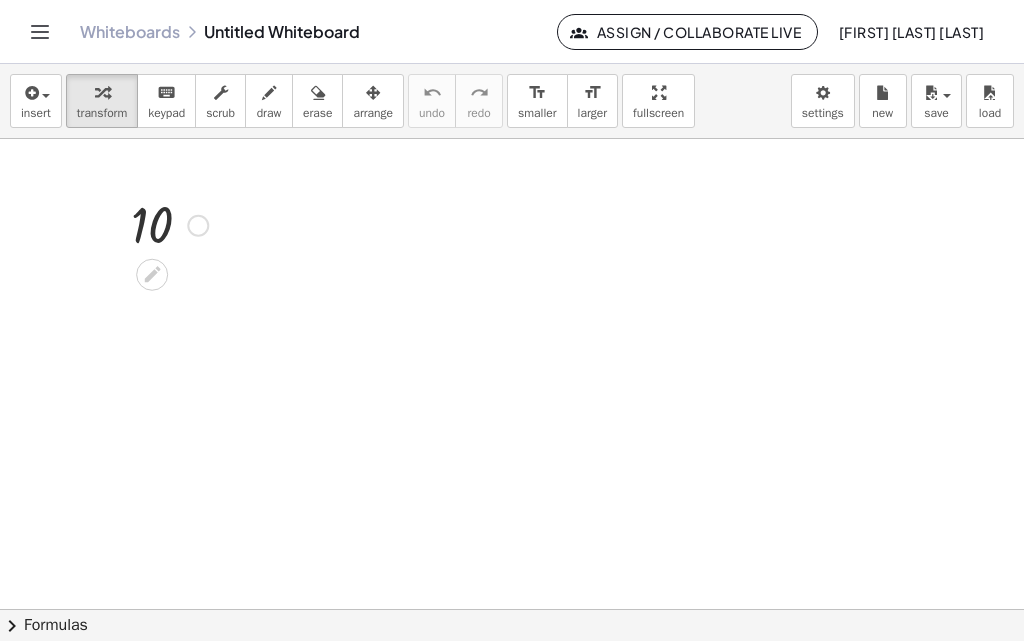 click at bounding box center [169, 224] 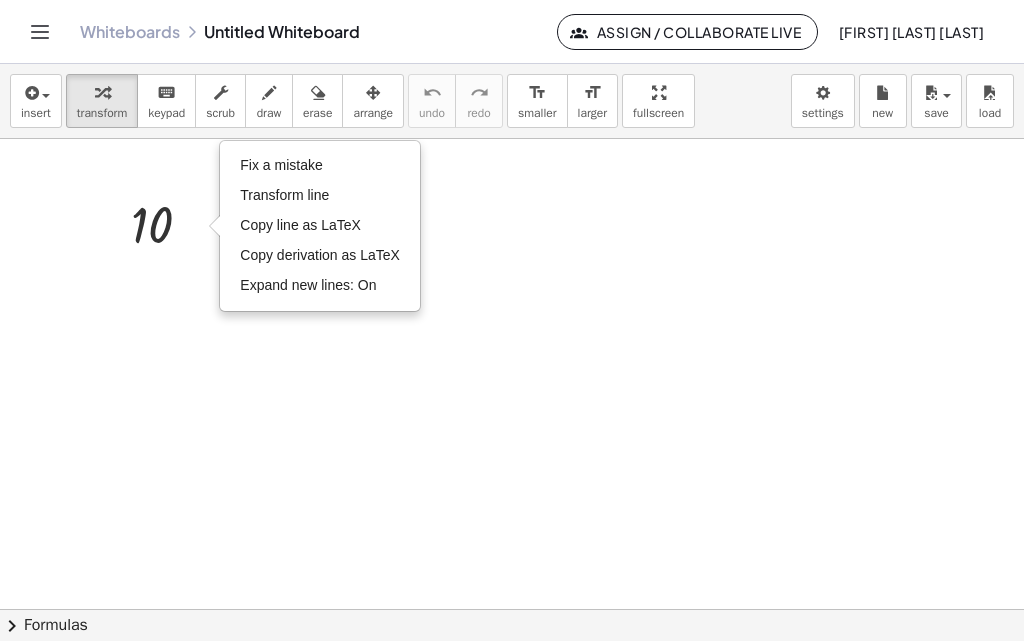 click at bounding box center (512, 609) 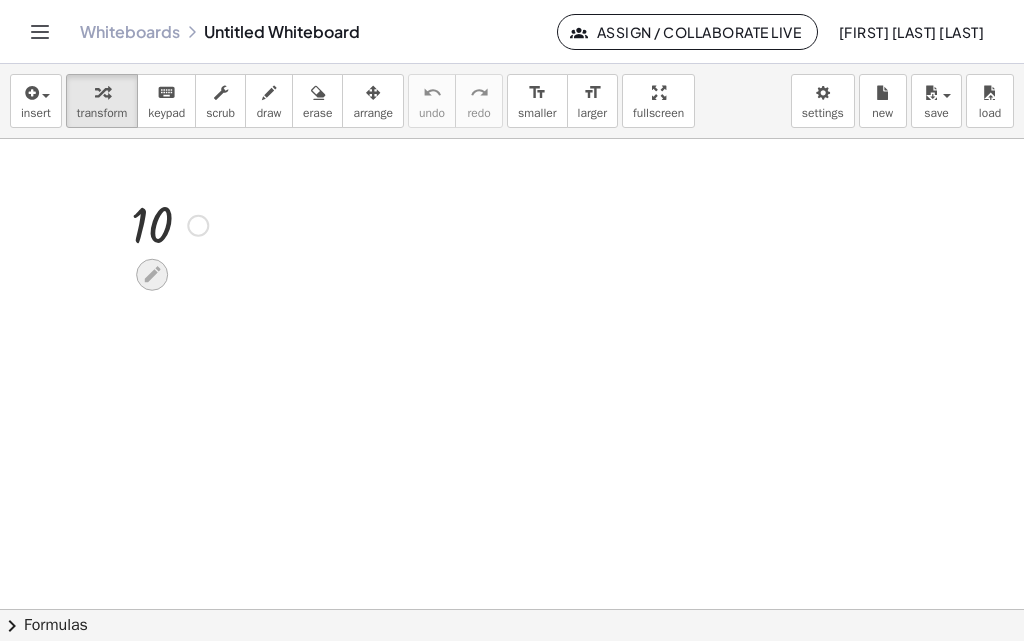 click 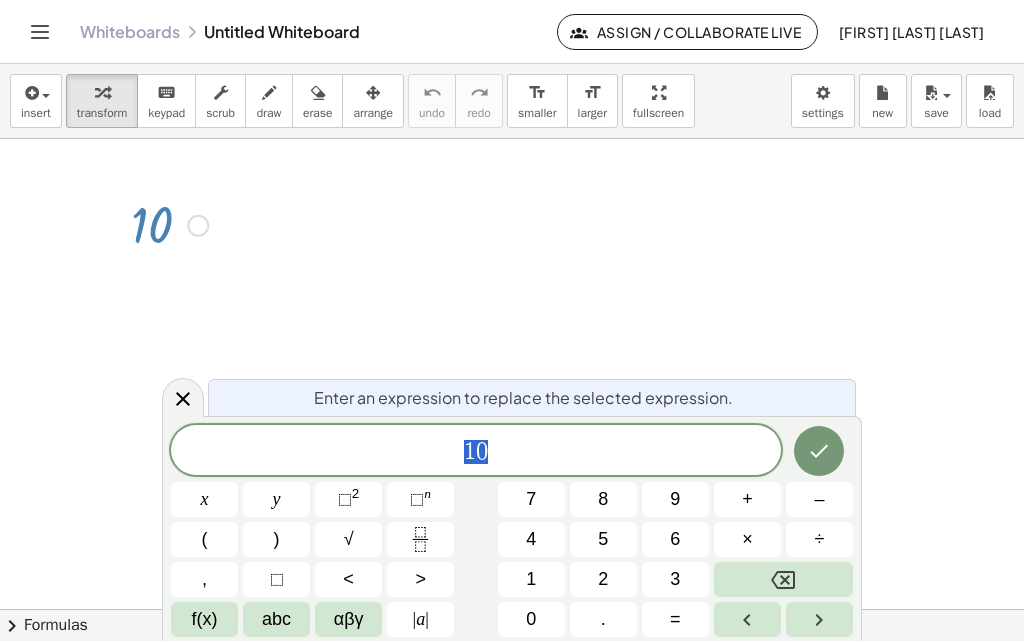 click at bounding box center [512, 609] 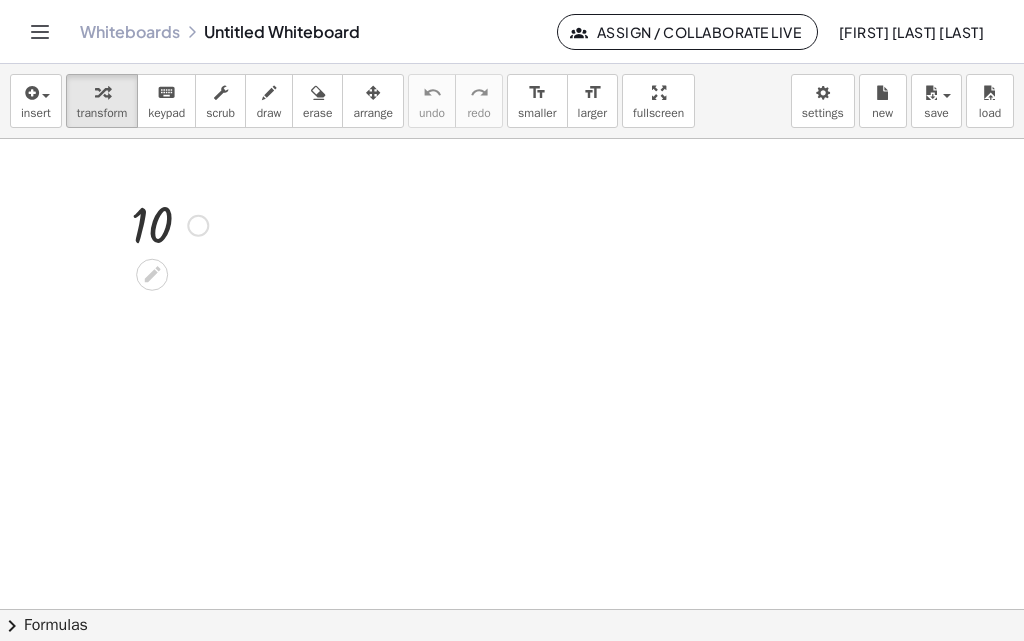 click at bounding box center [169, 224] 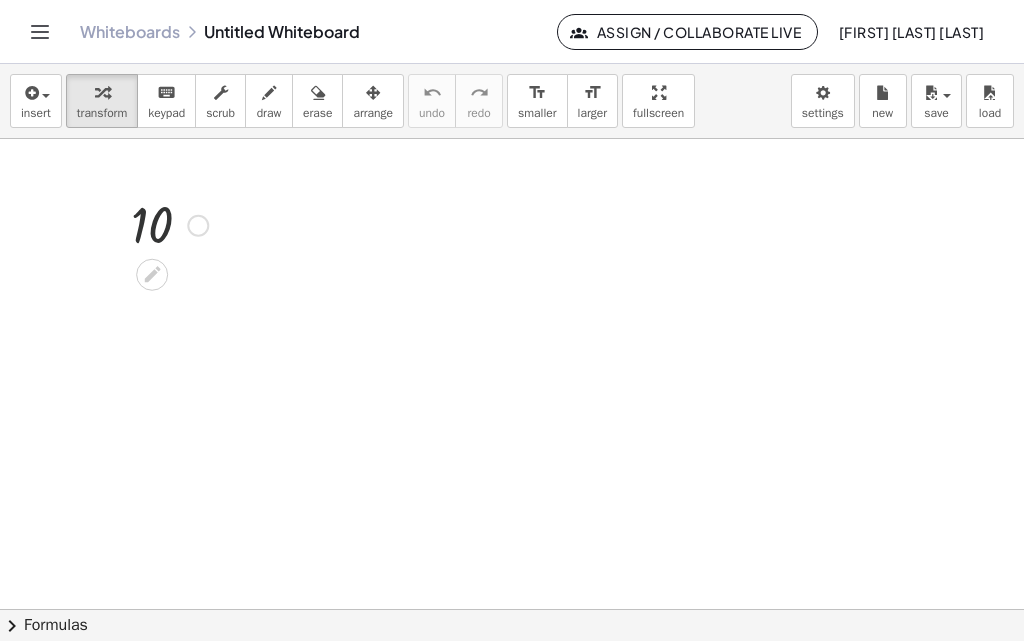 click at bounding box center [169, 224] 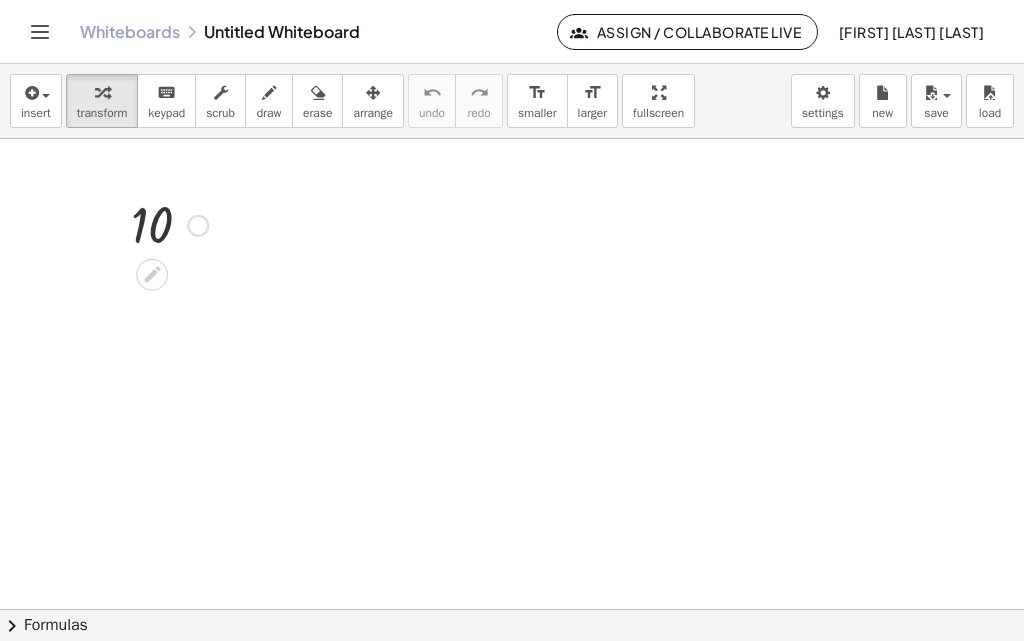click at bounding box center (169, 224) 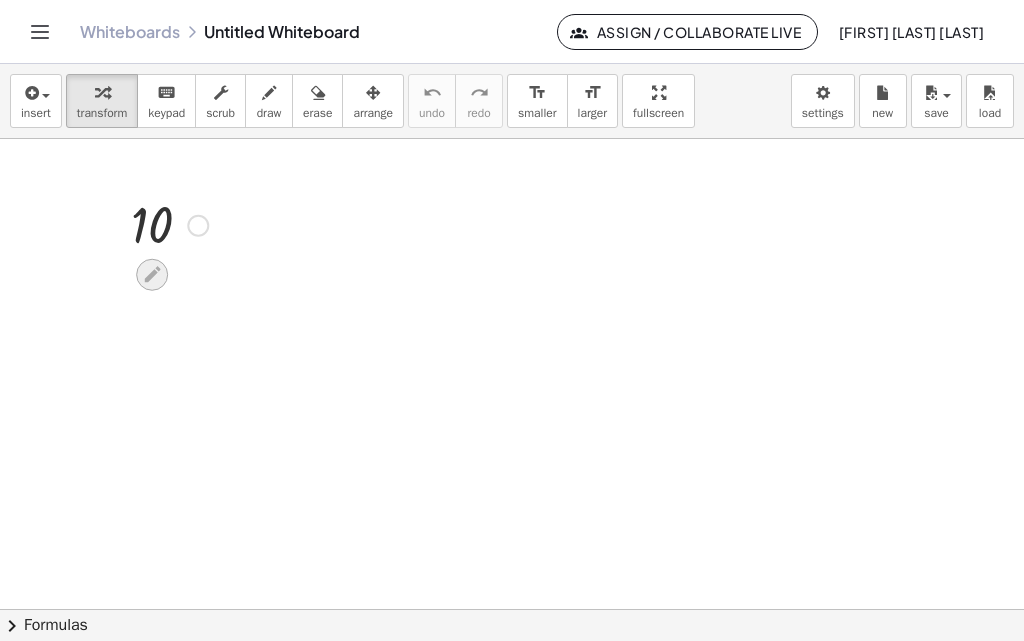 click 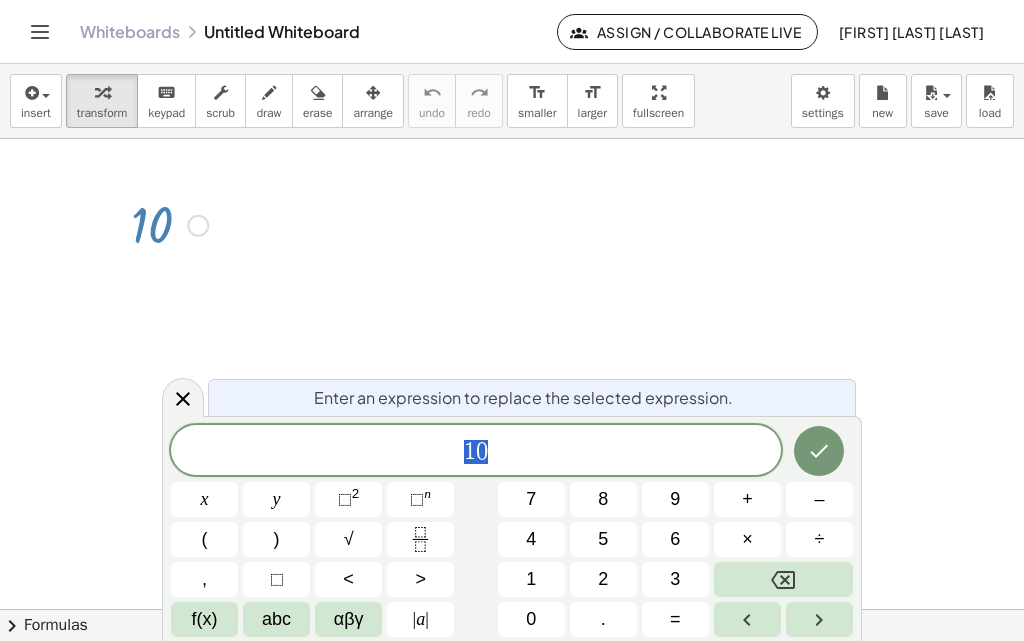 click on "Fix a mistake Transform line Copy line as LaTeX Copy derivation as LaTeX Expand new lines: On" at bounding box center [198, 226] 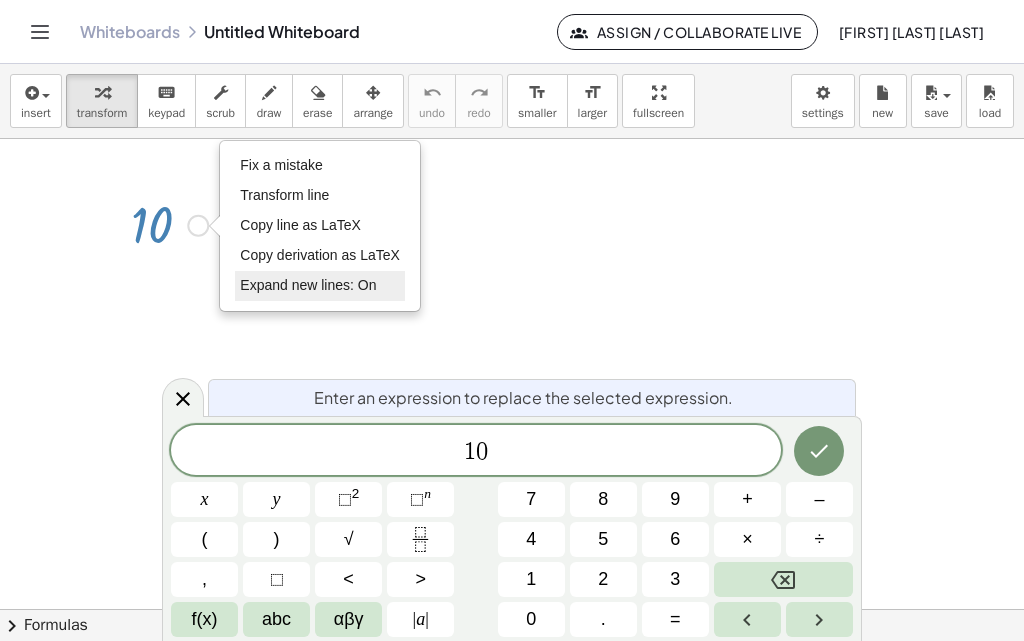 click on "Expand new lines: On" at bounding box center (308, 285) 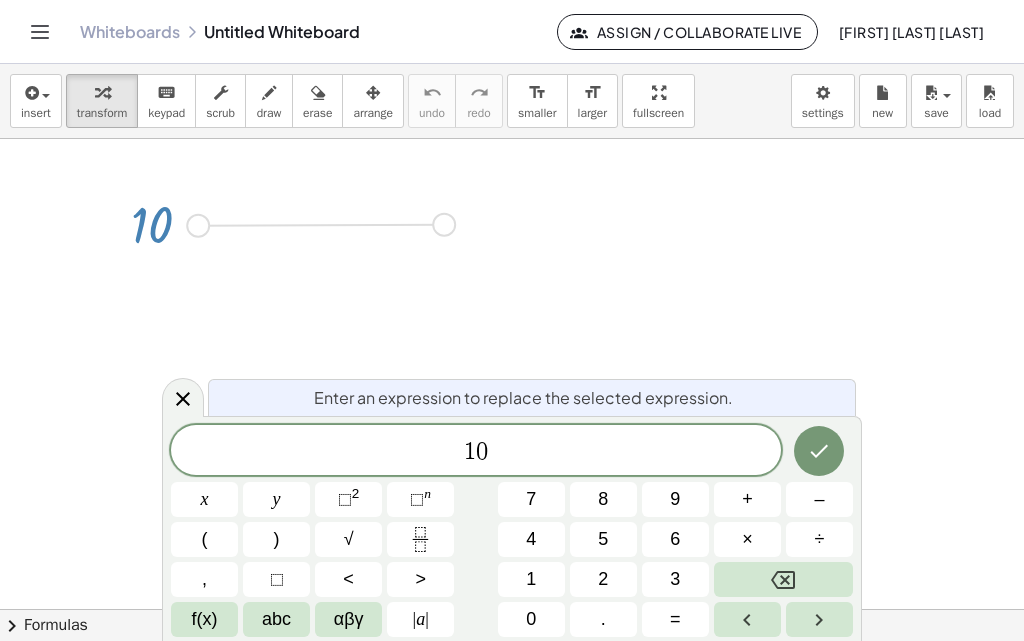 drag, startPoint x: 201, startPoint y: 224, endPoint x: 451, endPoint y: 223, distance: 250.002 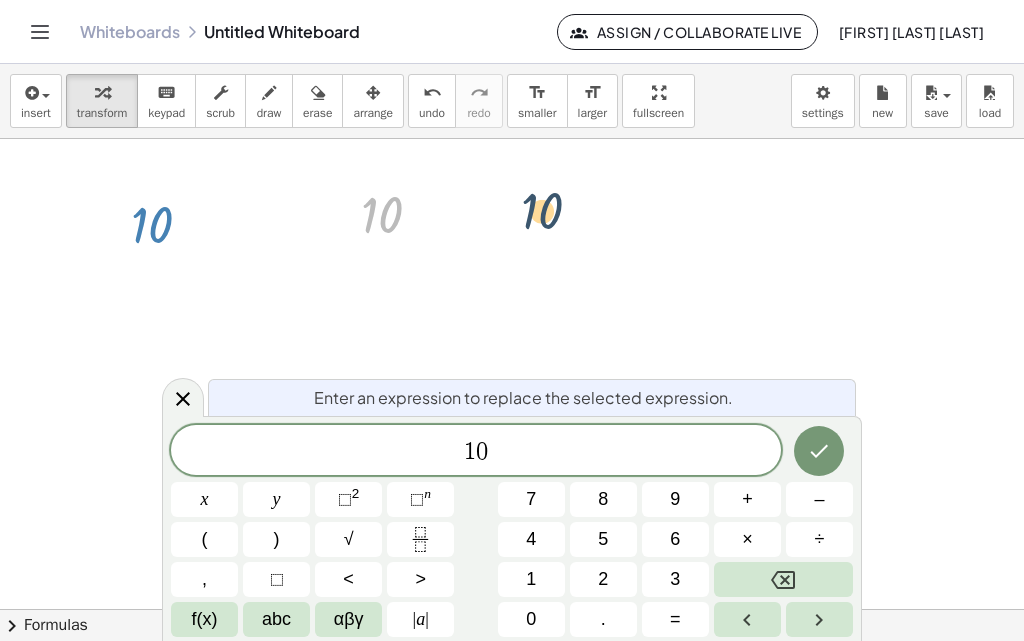 drag, startPoint x: 429, startPoint y: 228, endPoint x: 594, endPoint y: 224, distance: 165.04848 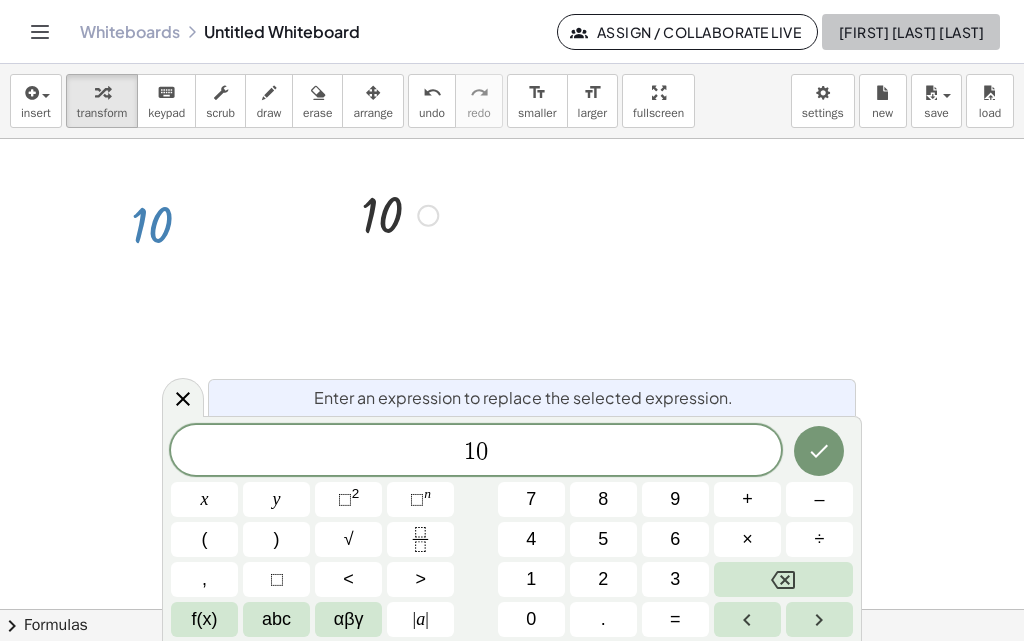 click on "[FIRST] [LAST] [LAST]" 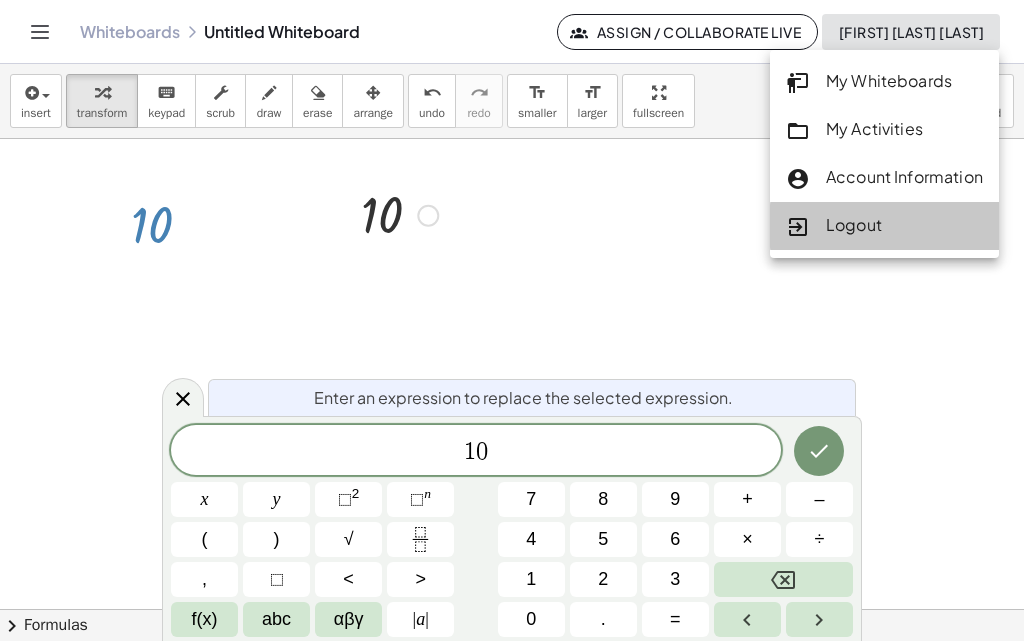 click on "Logout" 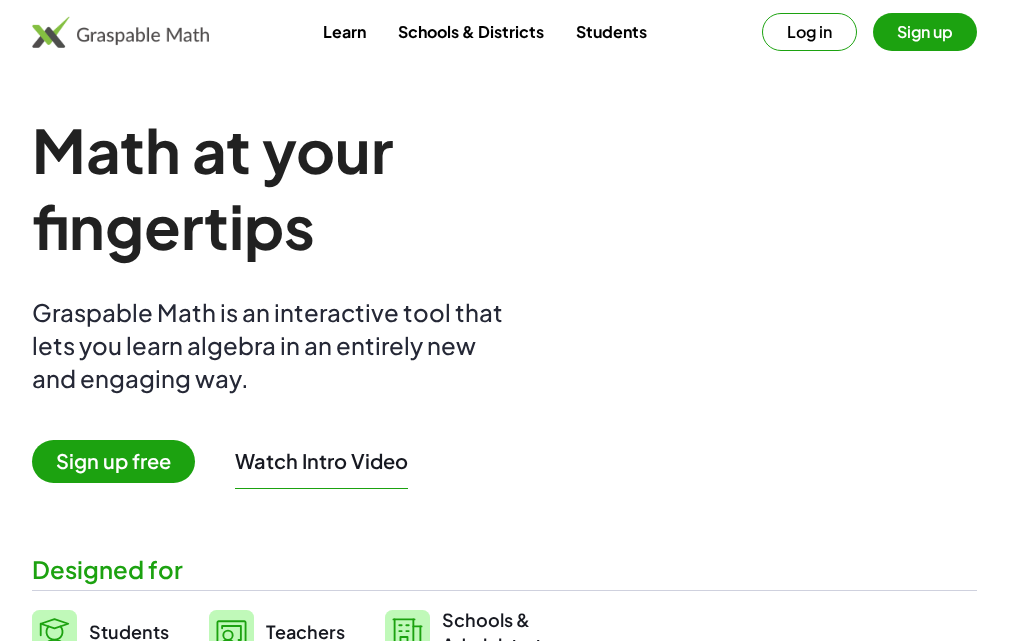 click on "Log in" at bounding box center [809, 32] 